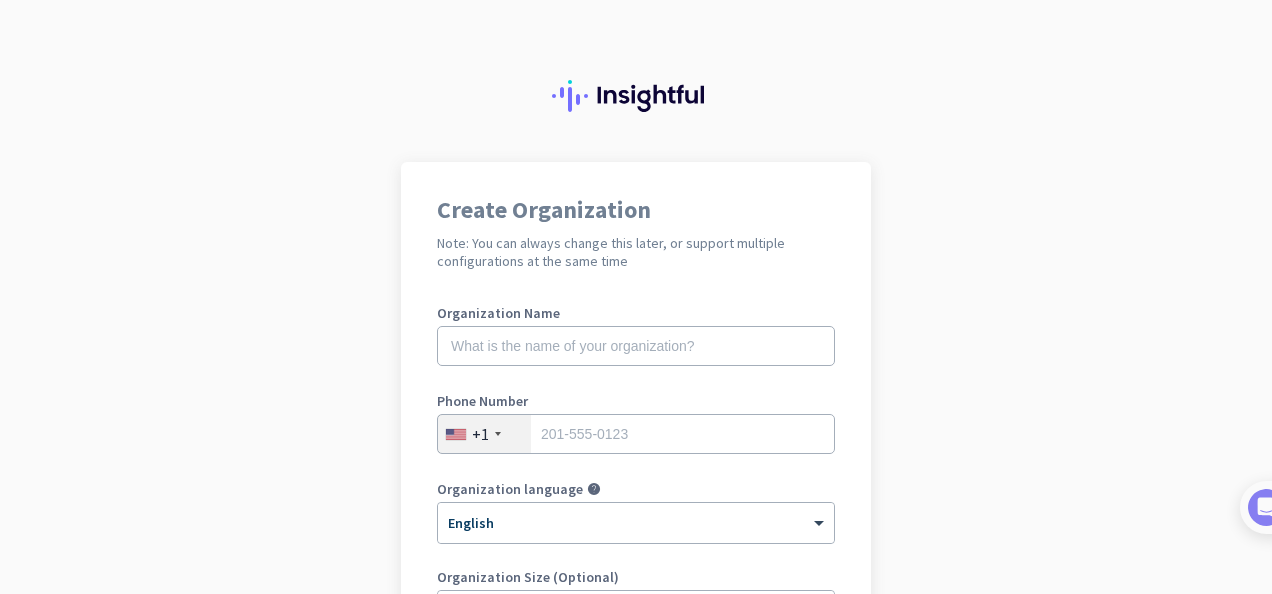 scroll, scrollTop: 0, scrollLeft: 0, axis: both 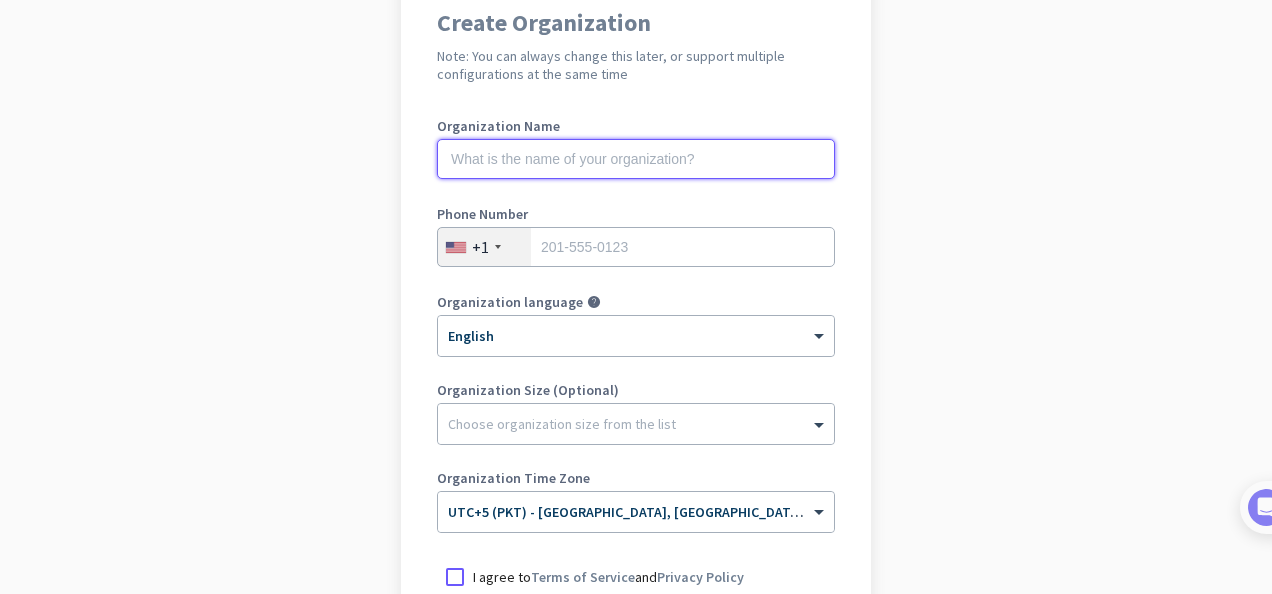 click 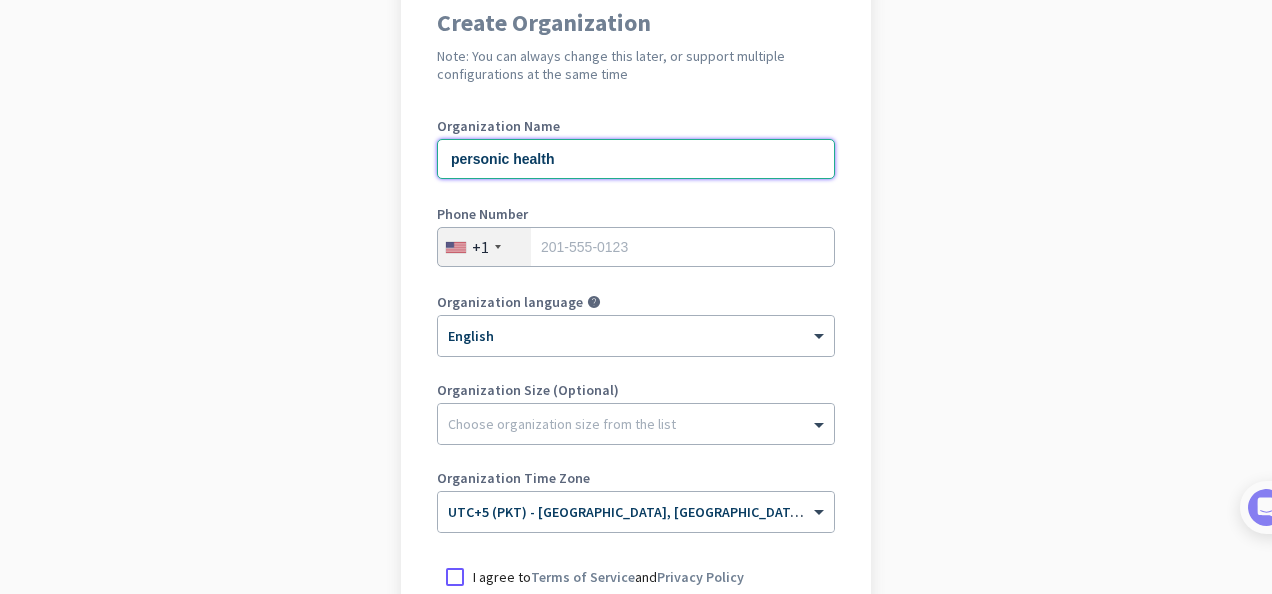 type on "personic health" 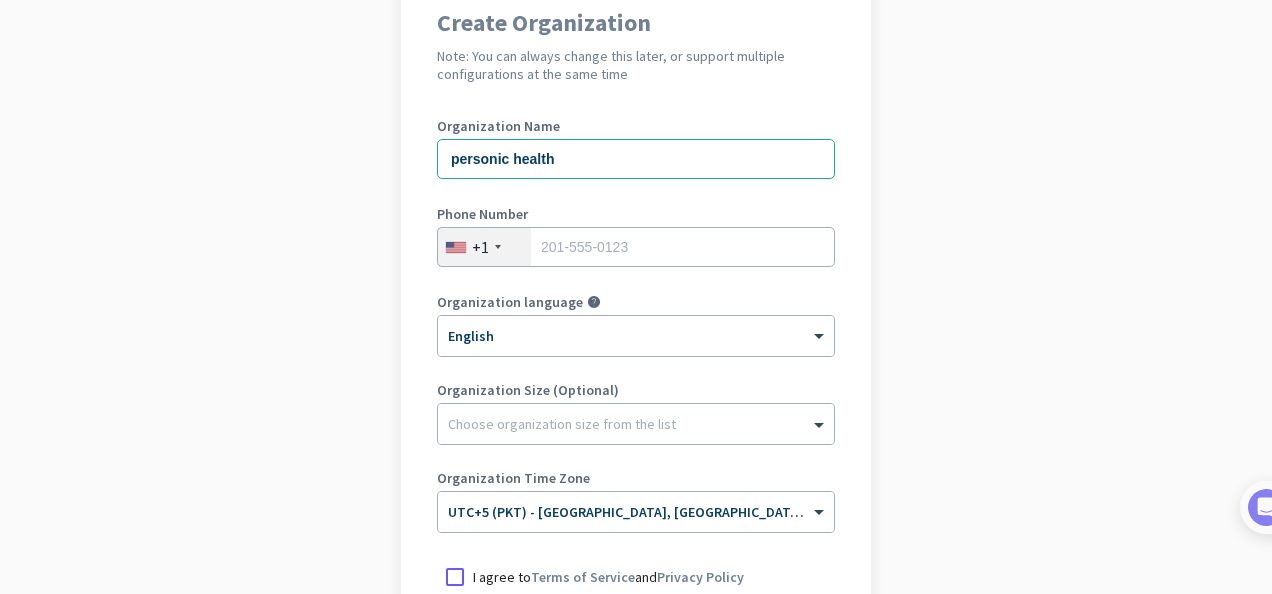 click on "+1" 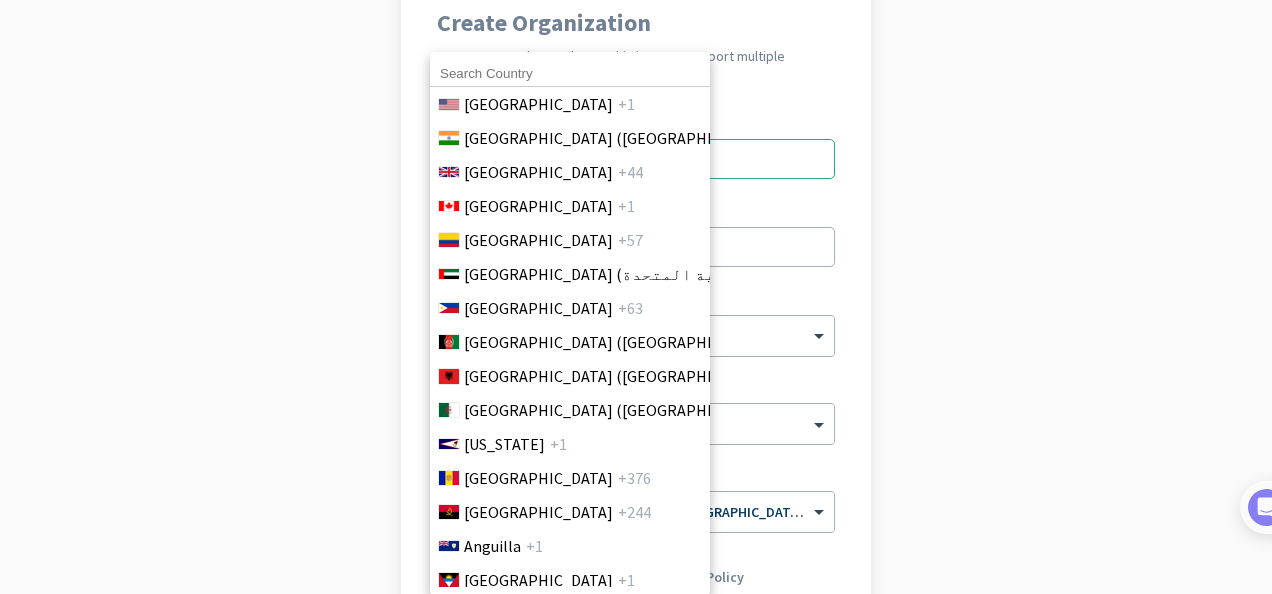 click on "[GEOGRAPHIC_DATA]" at bounding box center (538, 240) 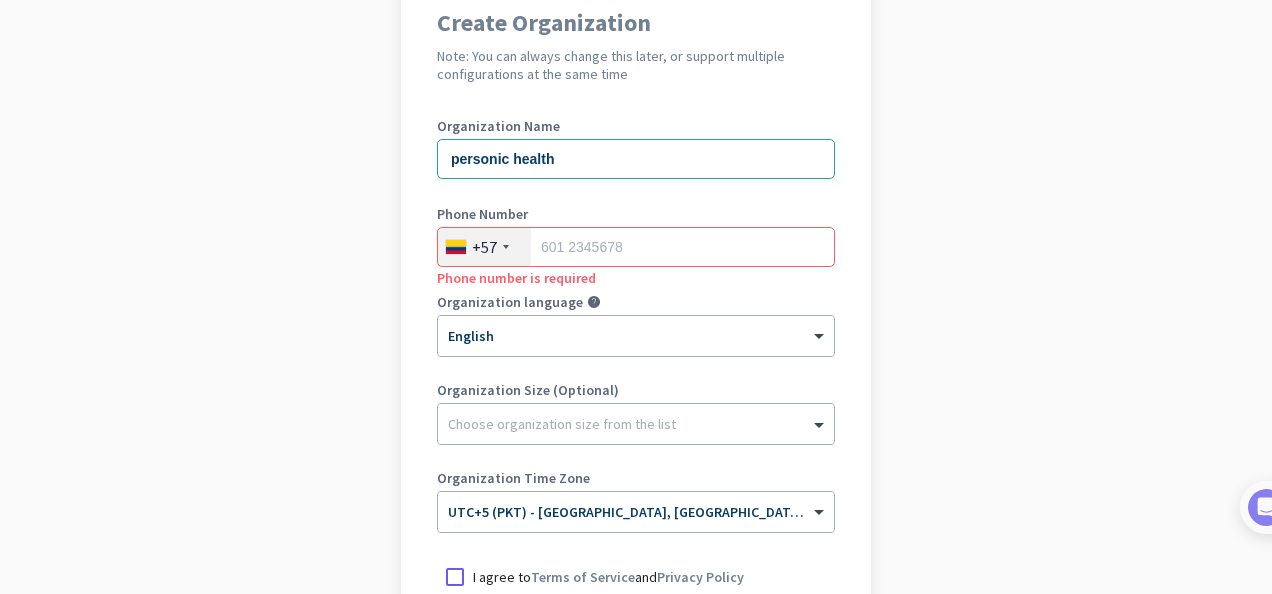 click on "+57" 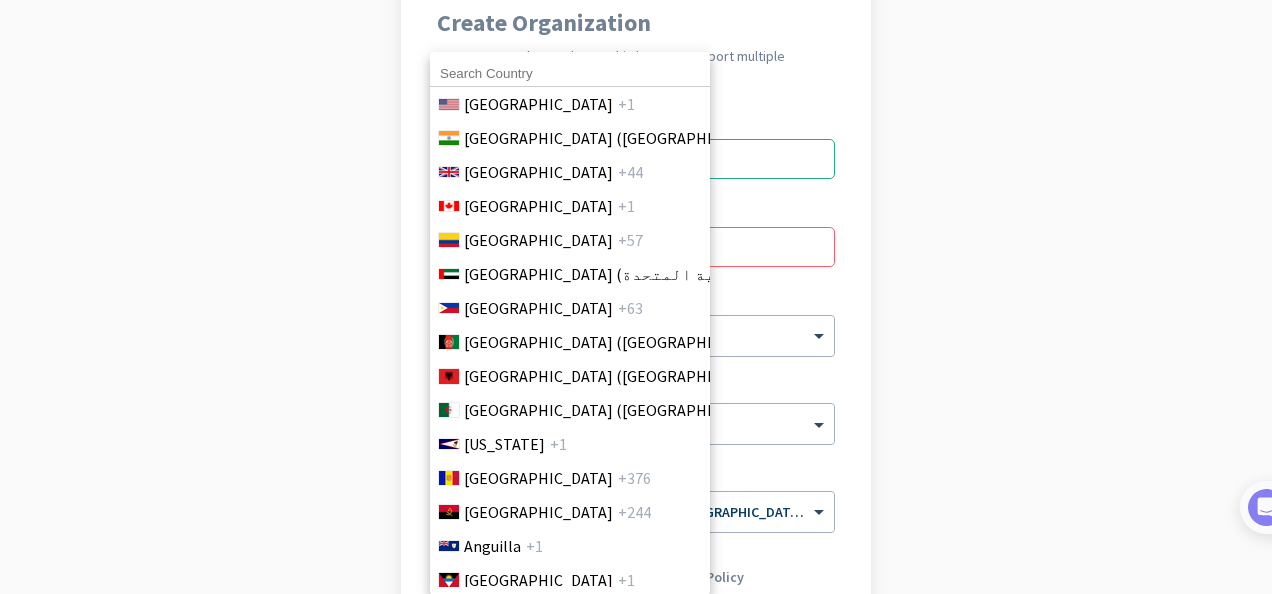 click at bounding box center [570, 74] 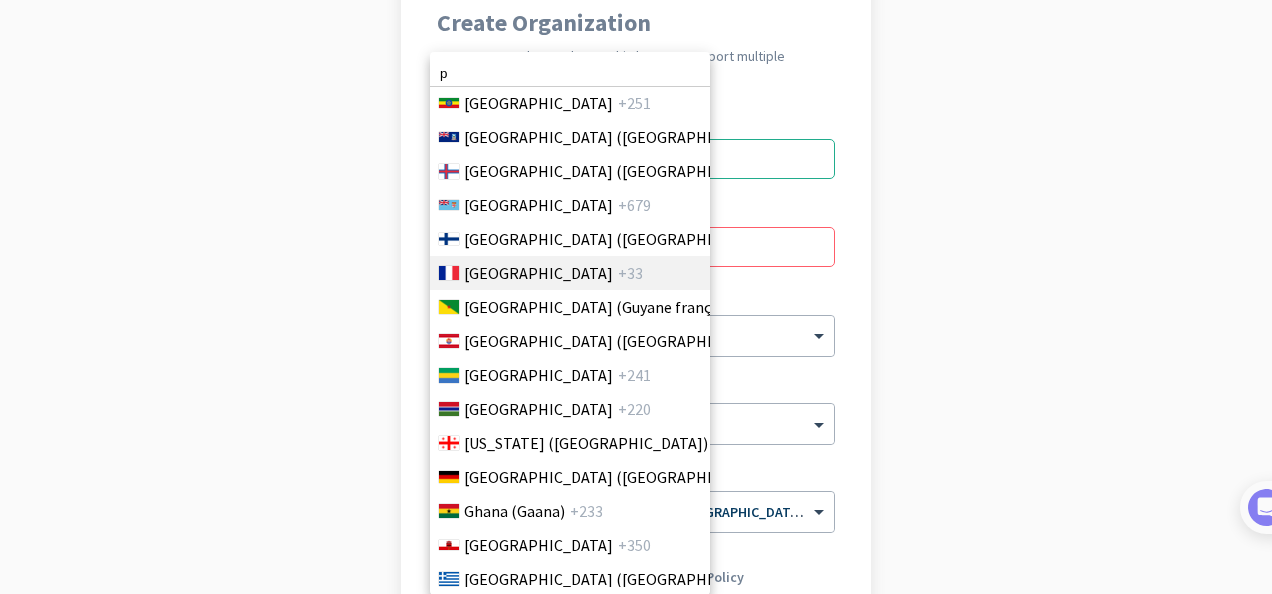 scroll, scrollTop: 2562, scrollLeft: 0, axis: vertical 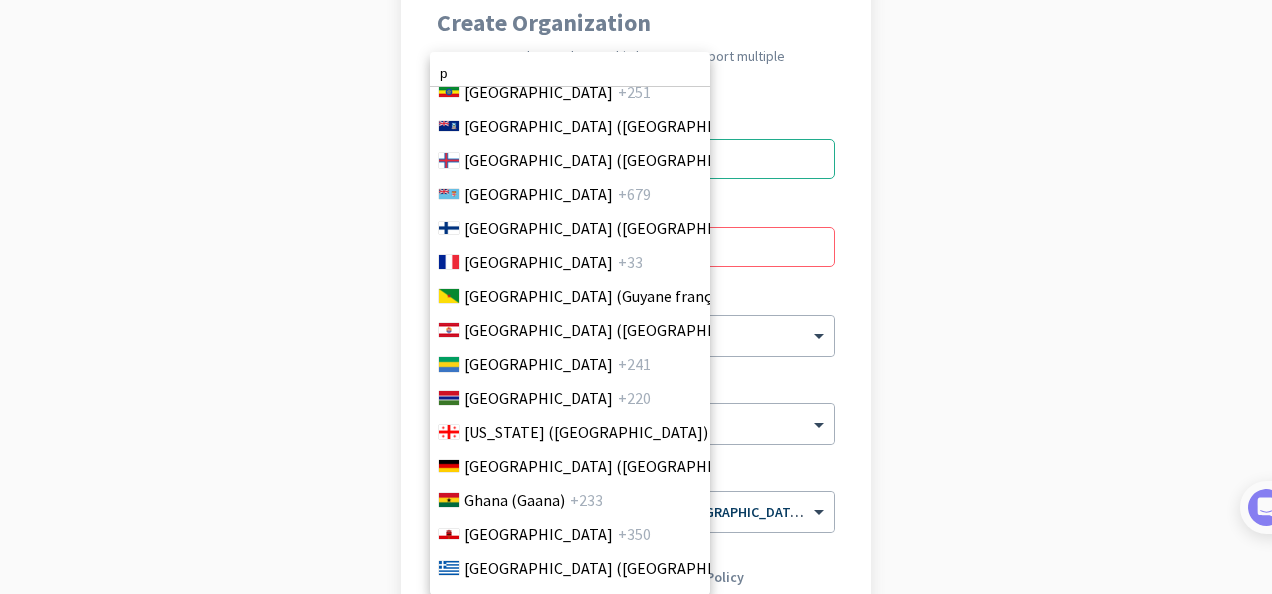 click on "p" at bounding box center [570, 74] 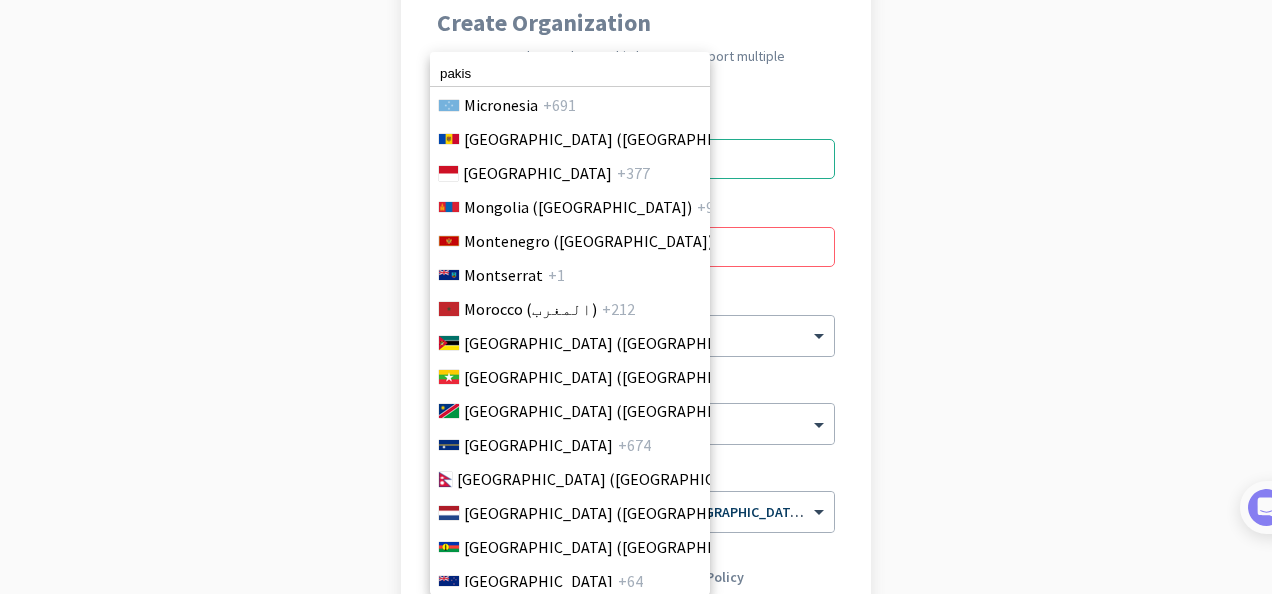 scroll, scrollTop: 5520, scrollLeft: 0, axis: vertical 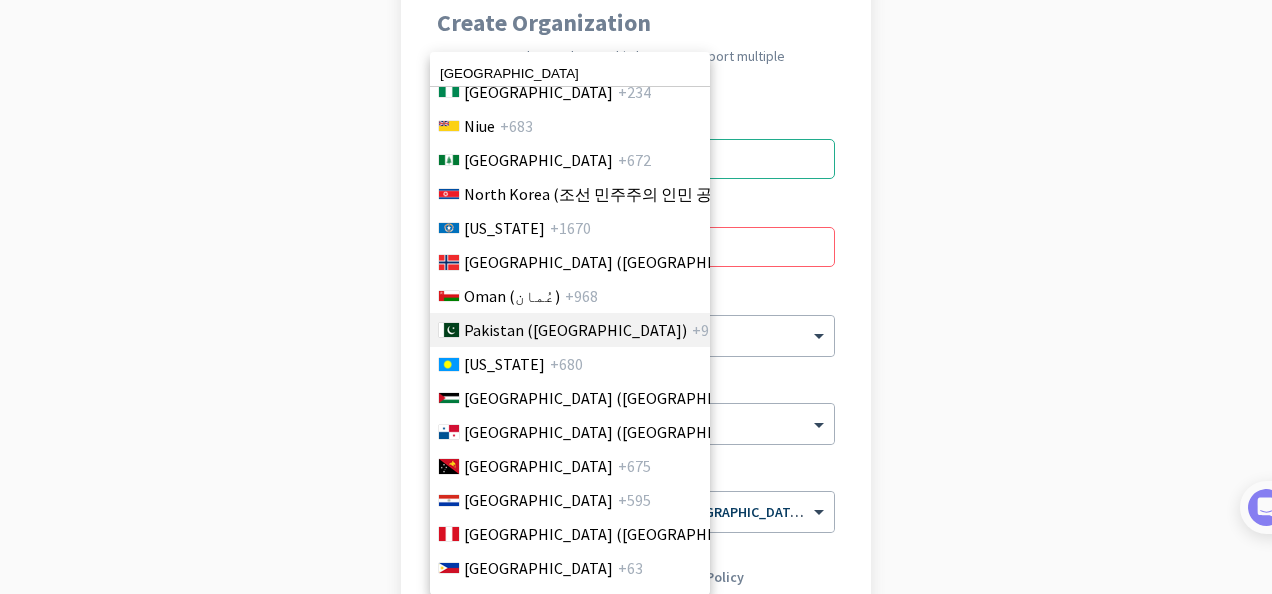 type on "[GEOGRAPHIC_DATA]" 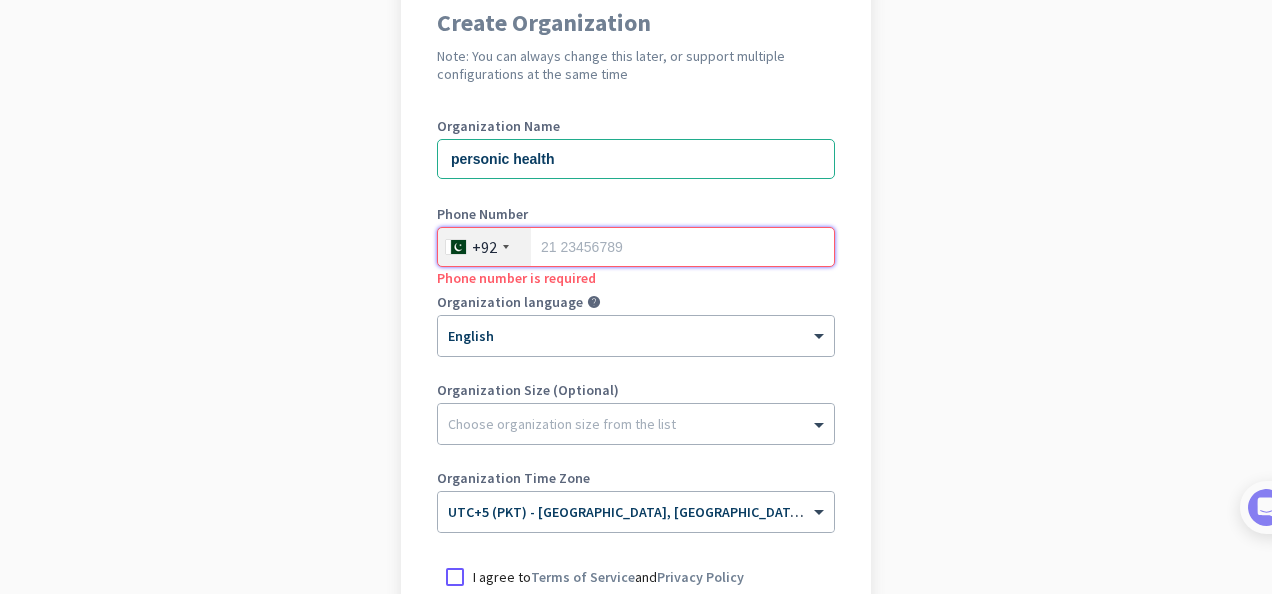 click at bounding box center (636, 247) 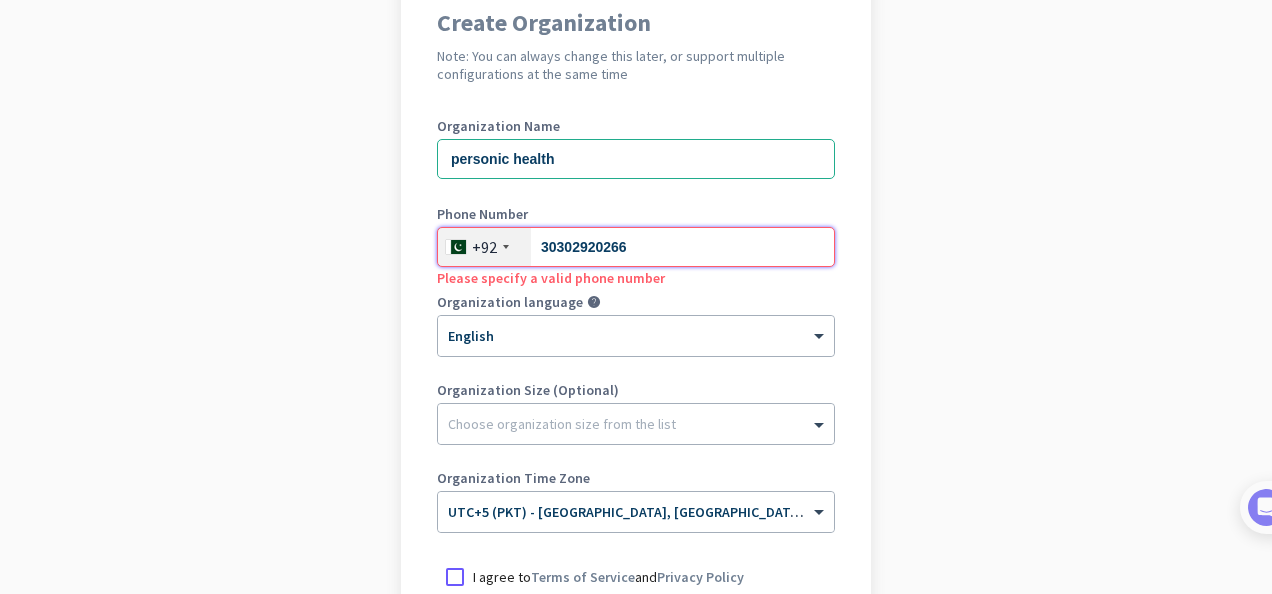 click on "30302920266" at bounding box center [636, 247] 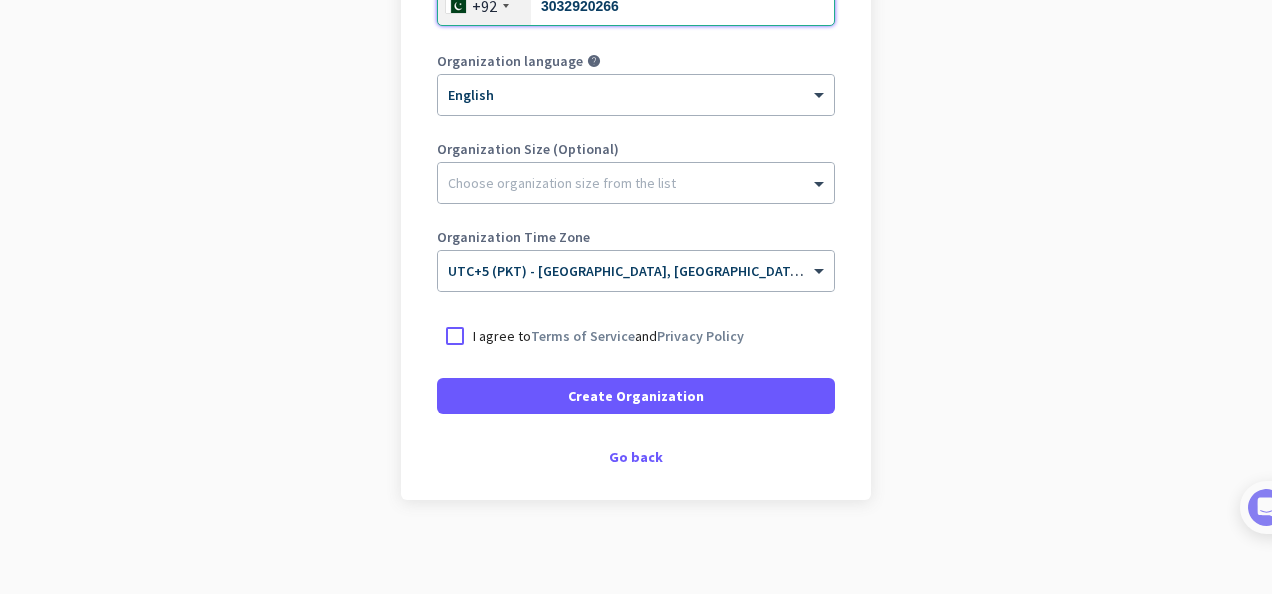 scroll, scrollTop: 431, scrollLeft: 0, axis: vertical 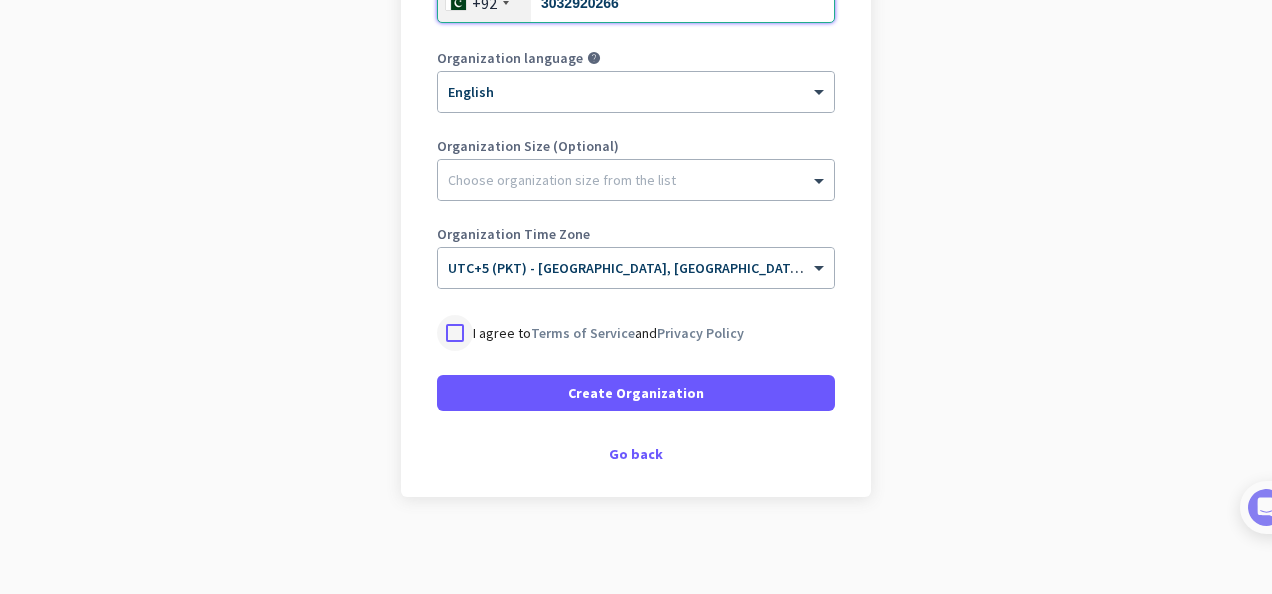 type on "3032920266" 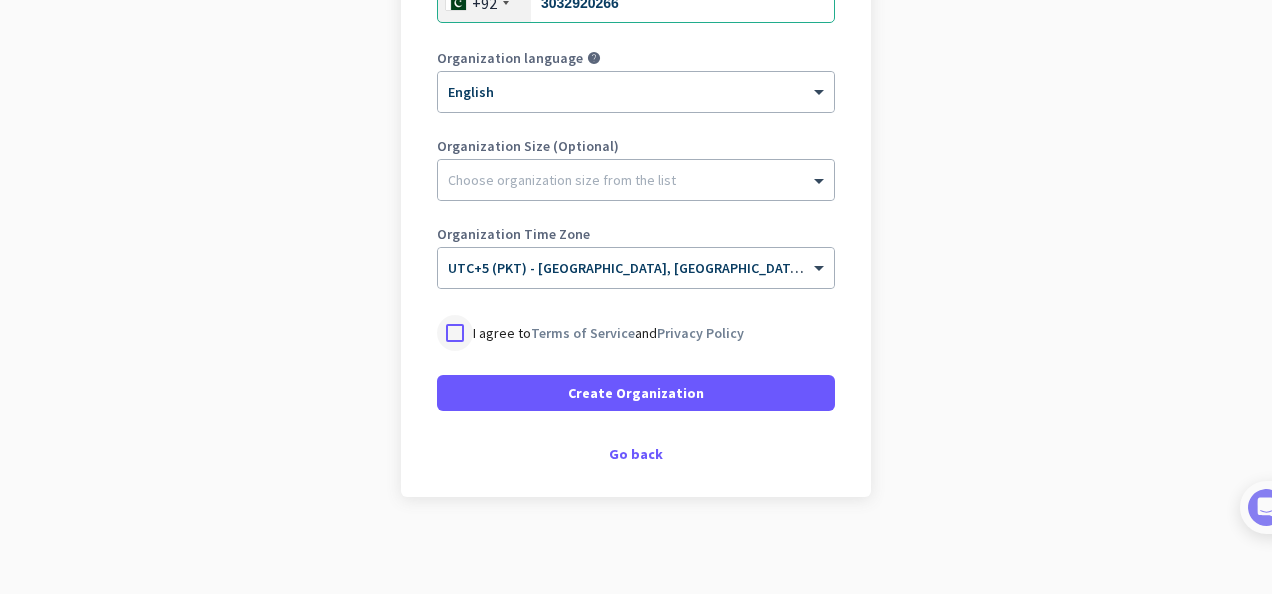 click at bounding box center [455, 333] 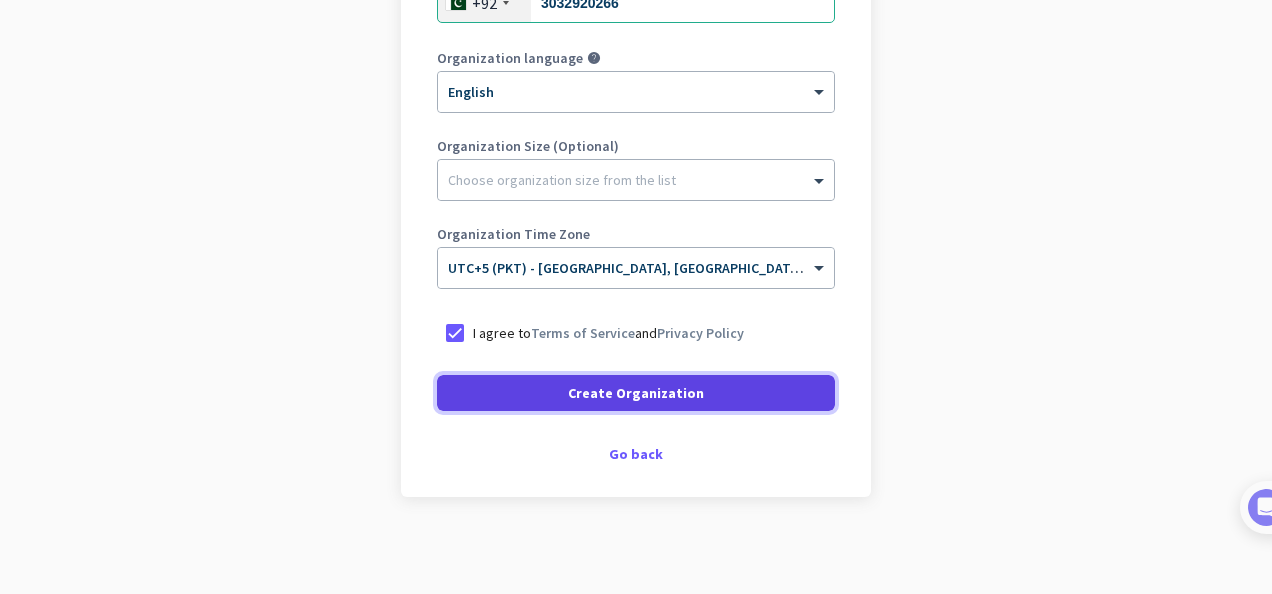 click on "Create Organization" 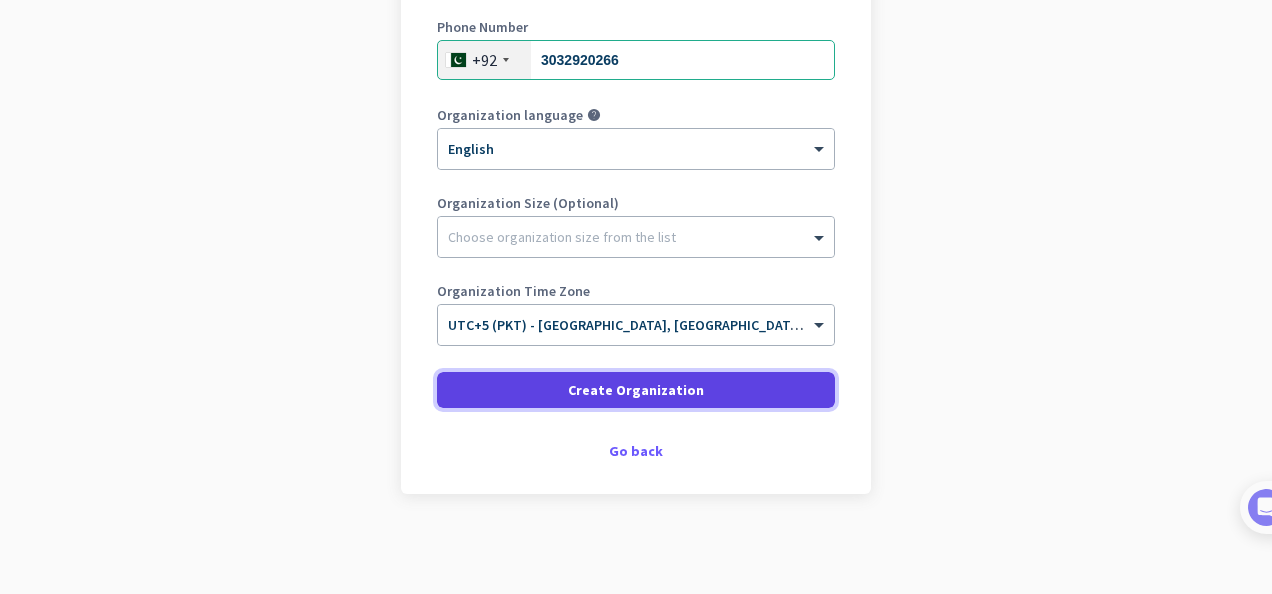 scroll, scrollTop: 374, scrollLeft: 0, axis: vertical 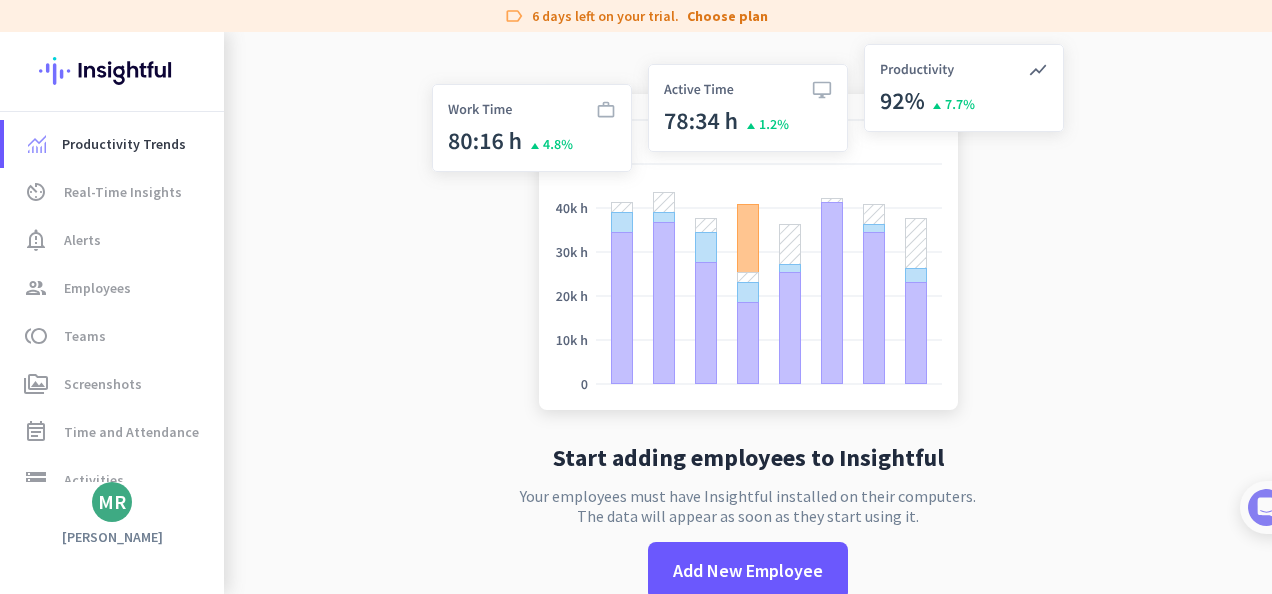 drag, startPoint x: 1263, startPoint y: 370, endPoint x: 1262, endPoint y: 278, distance: 92.00543 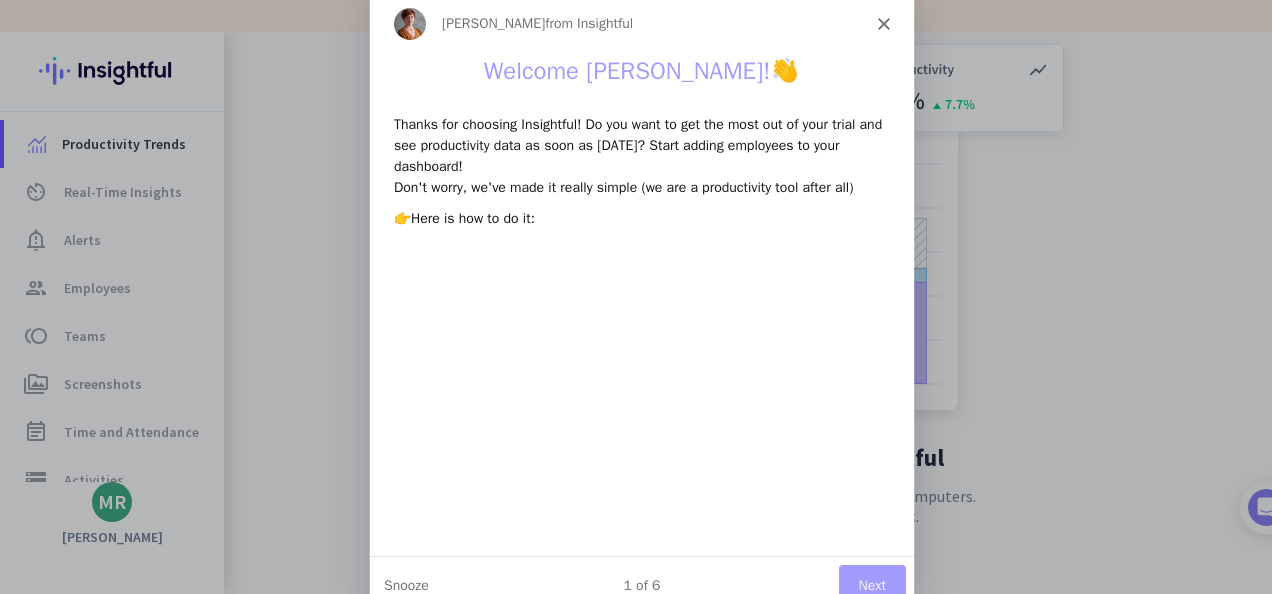 scroll, scrollTop: 0, scrollLeft: 0, axis: both 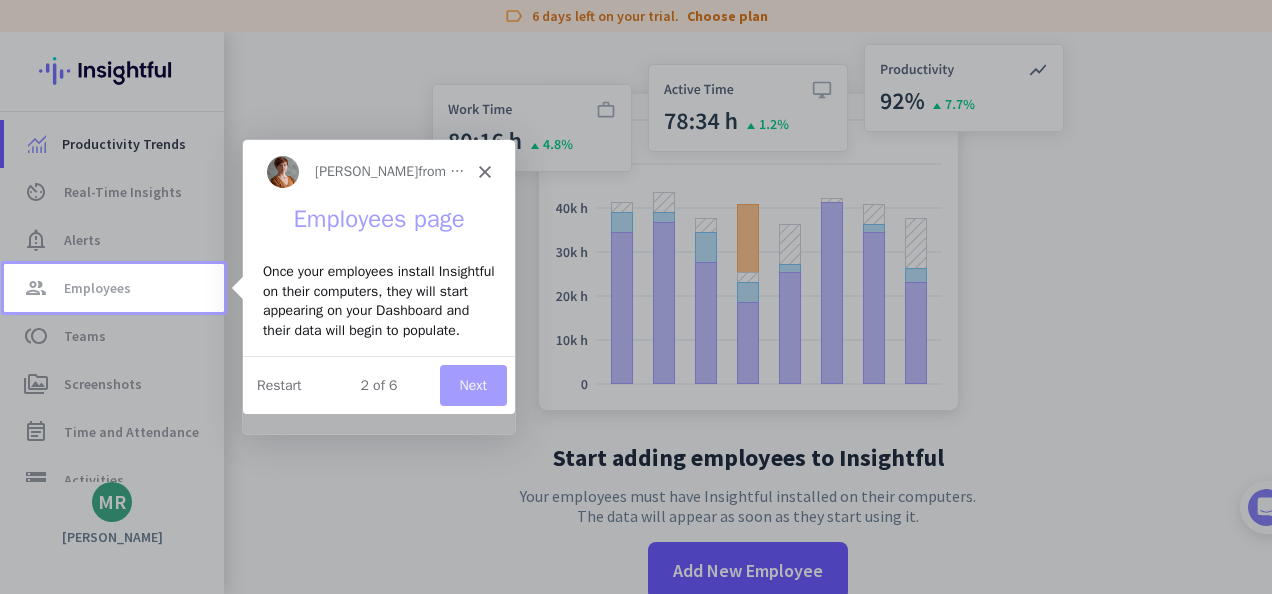 click on "Next" at bounding box center [472, 383] 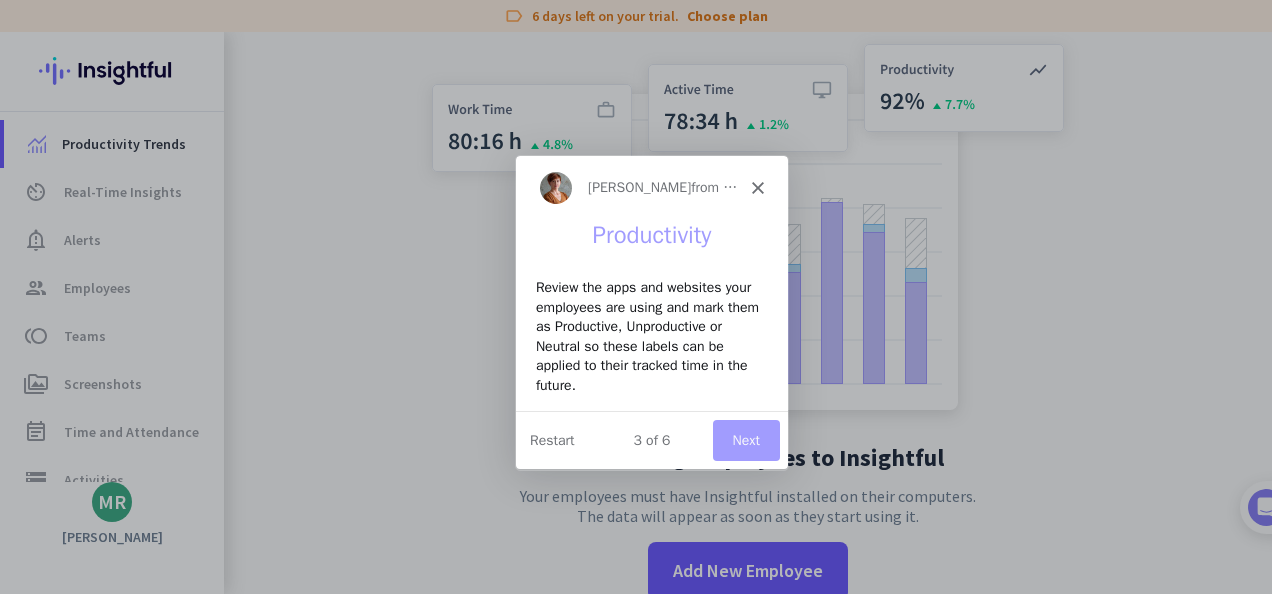 scroll, scrollTop: 0, scrollLeft: 0, axis: both 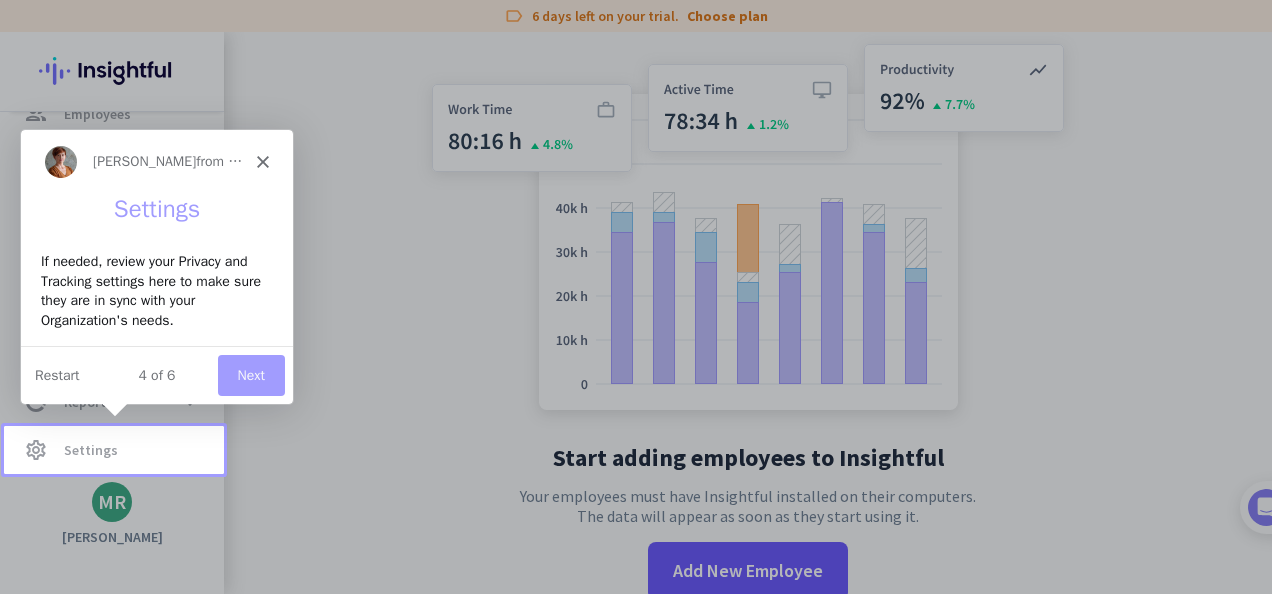 click on "Next" at bounding box center (250, 373) 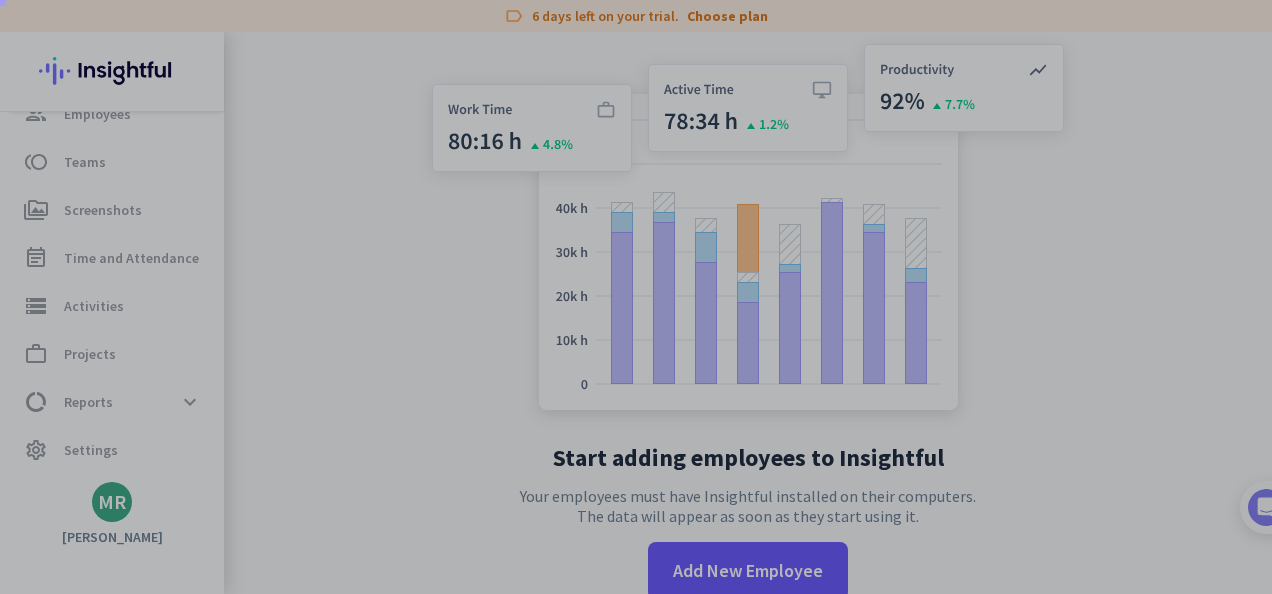 scroll, scrollTop: 0, scrollLeft: 0, axis: both 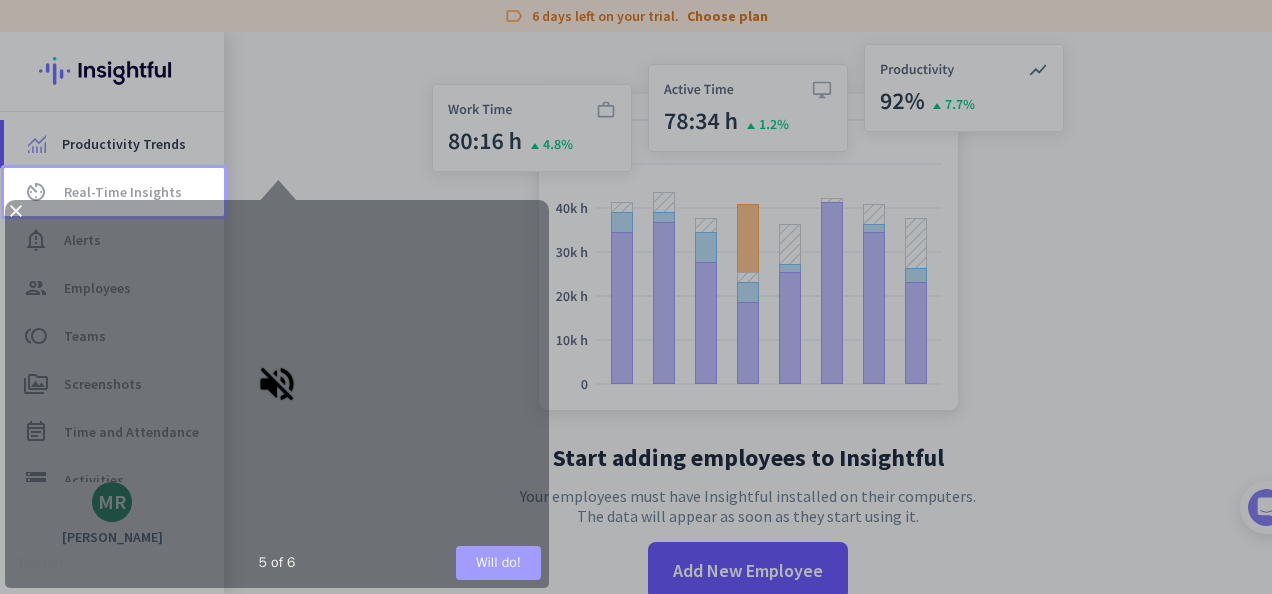 click on "Will do!" at bounding box center (498, 563) 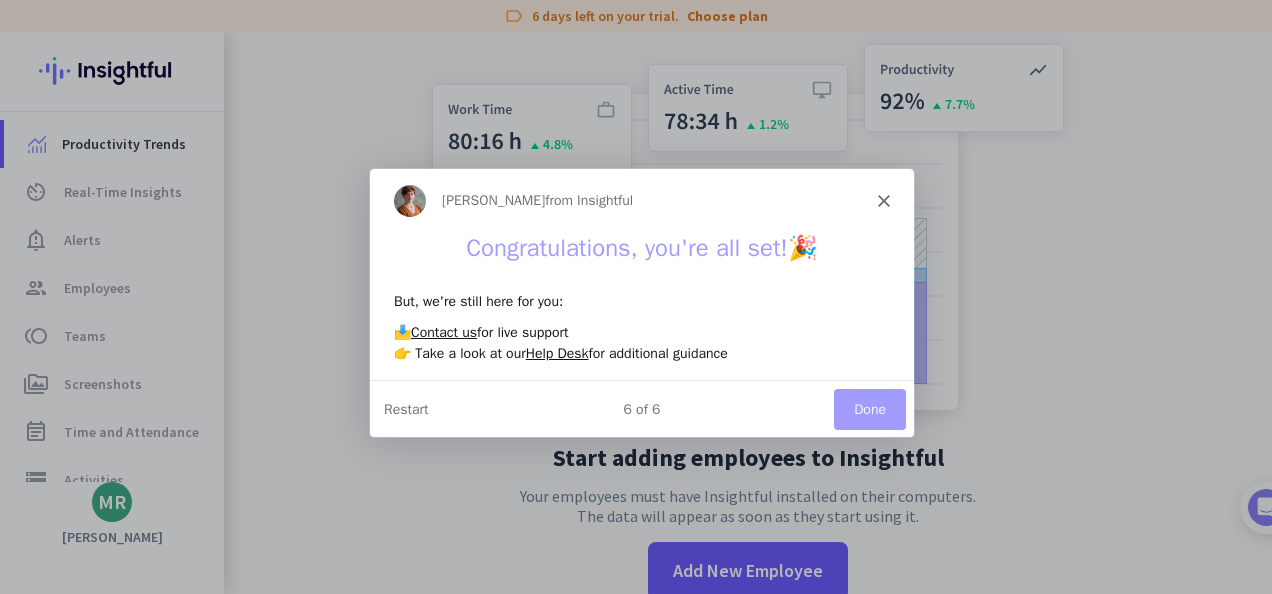 scroll, scrollTop: 0, scrollLeft: 0, axis: both 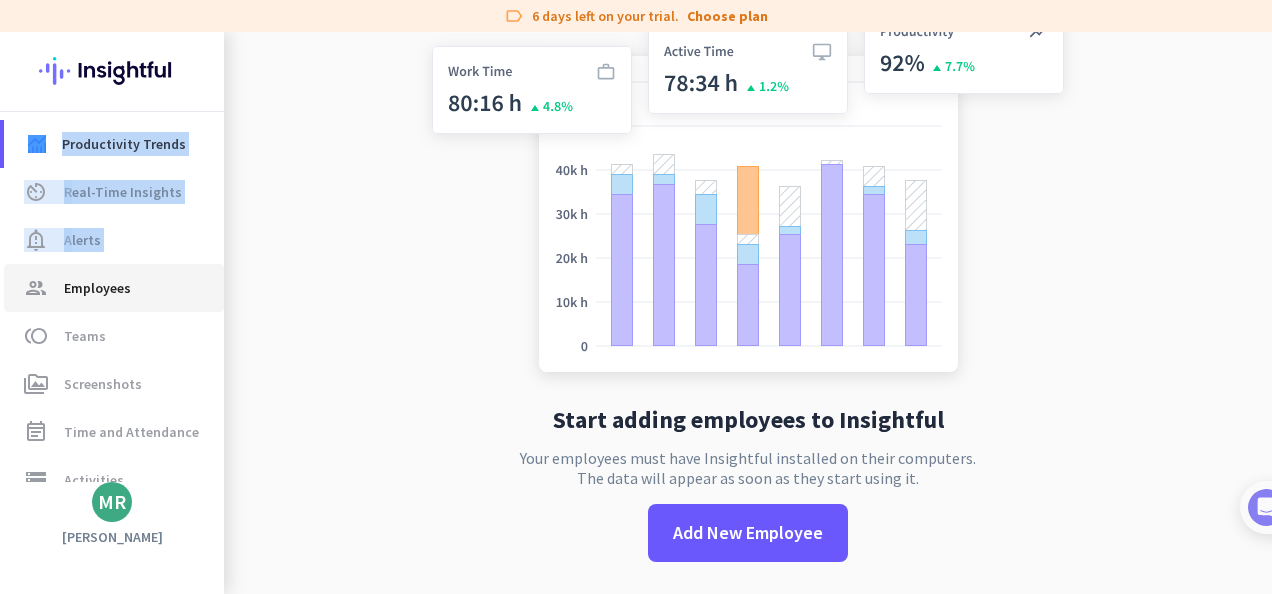 drag, startPoint x: 0, startPoint y: 146, endPoint x: 8, endPoint y: 271, distance: 125.25574 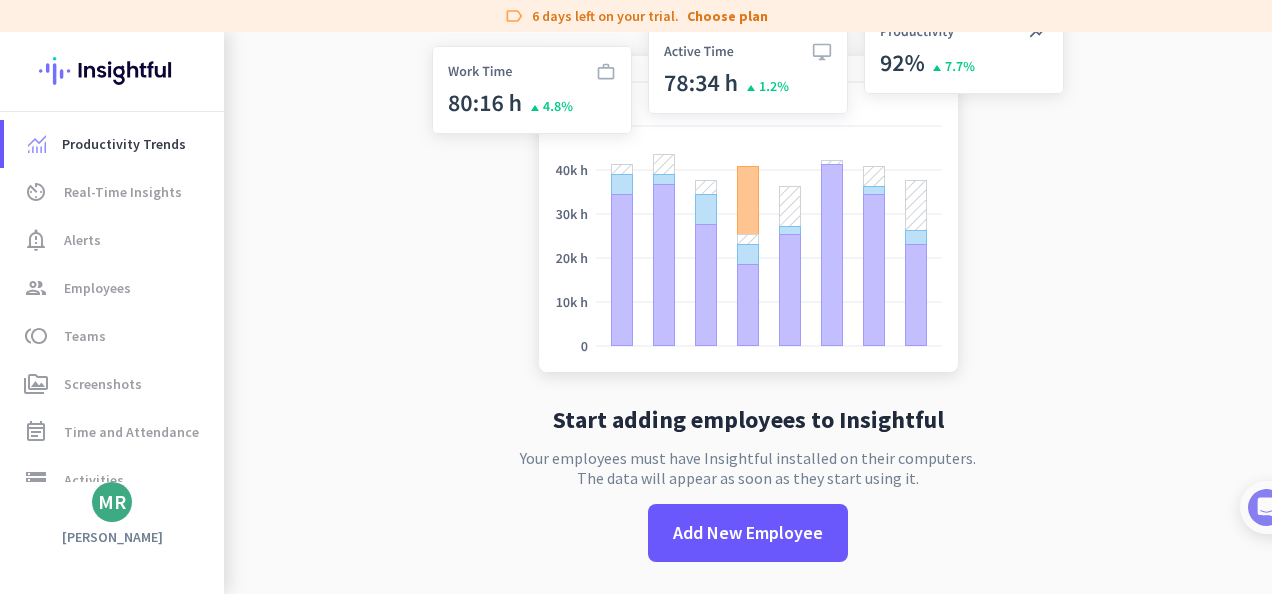 click on "Start adding employees to Insightful  Your employees must have Insightful installed on their computers.  The data will appear as soon as they start using it.   Add New Employee" 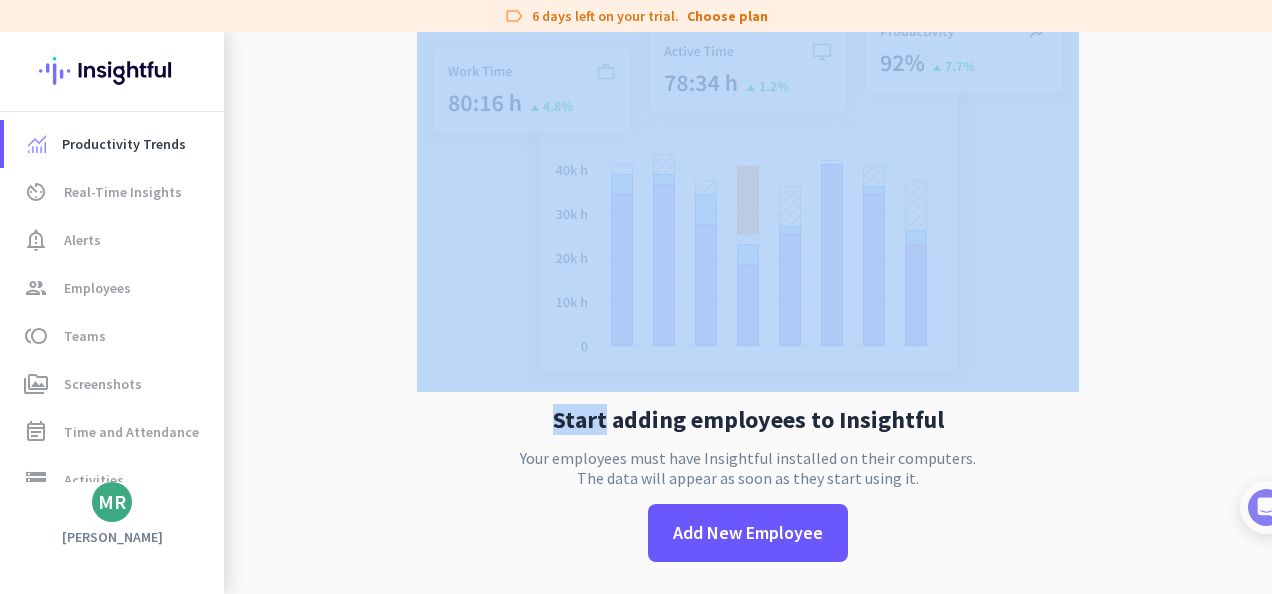 click on "Start adding employees to Insightful  Your employees must have Insightful installed on their computers.  The data will appear as soon as they start using it.   Add New Employee" 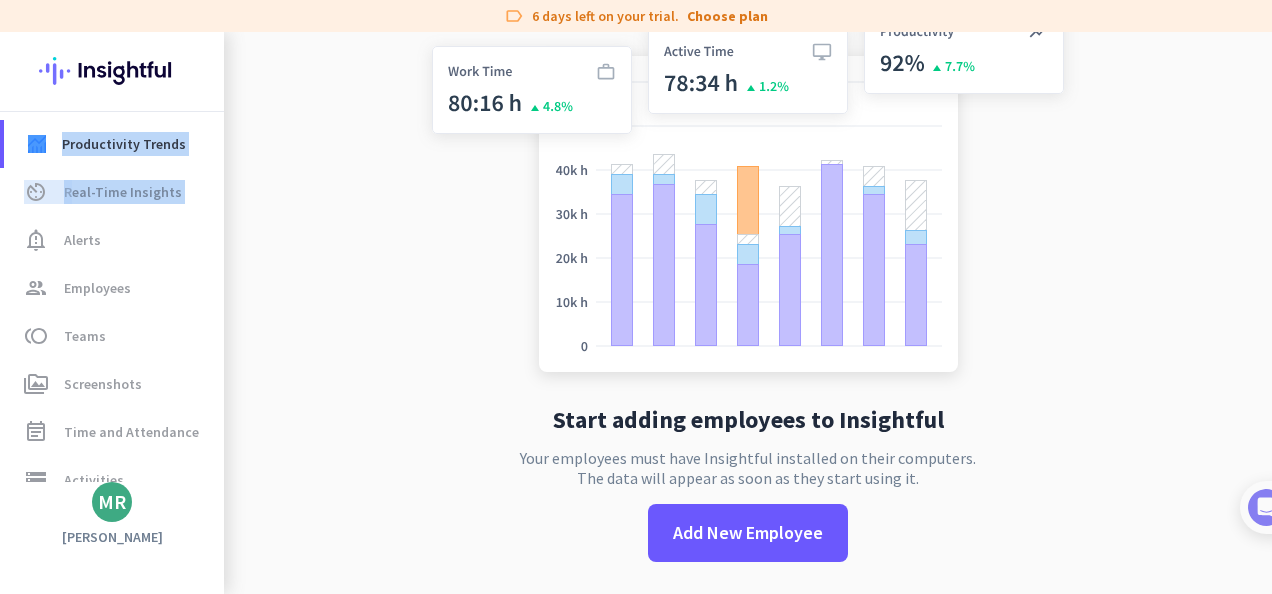 drag, startPoint x: 0, startPoint y: 148, endPoint x: -2, endPoint y: 225, distance: 77.02597 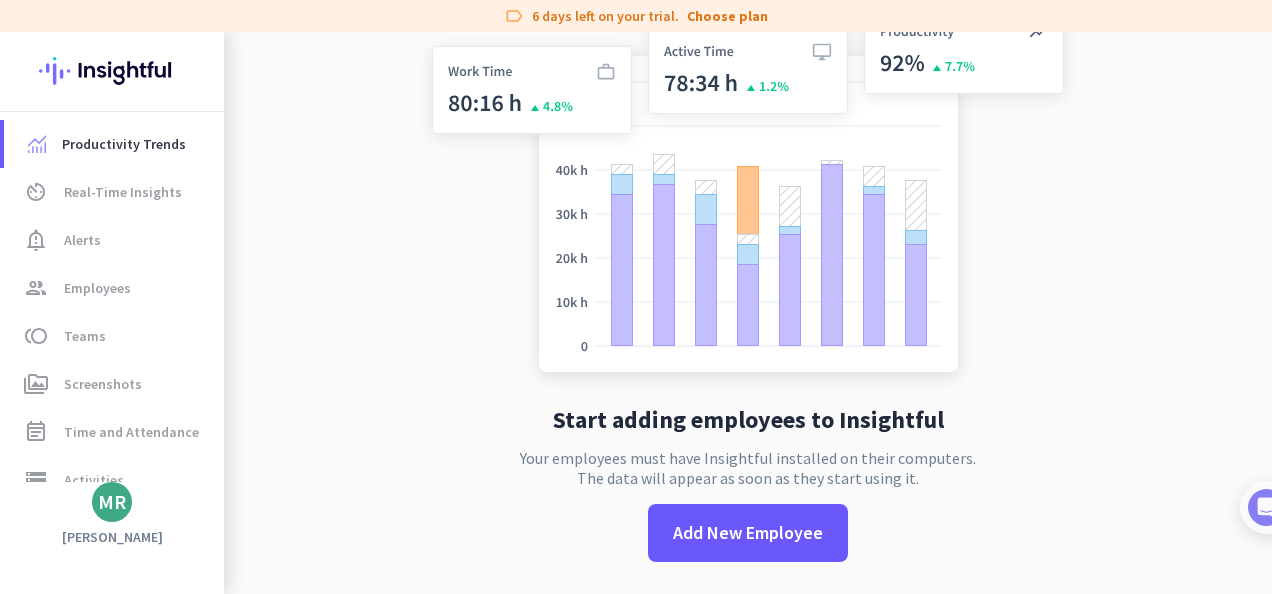 drag, startPoint x: -2, startPoint y: 225, endPoint x: 288, endPoint y: 177, distance: 293.9456 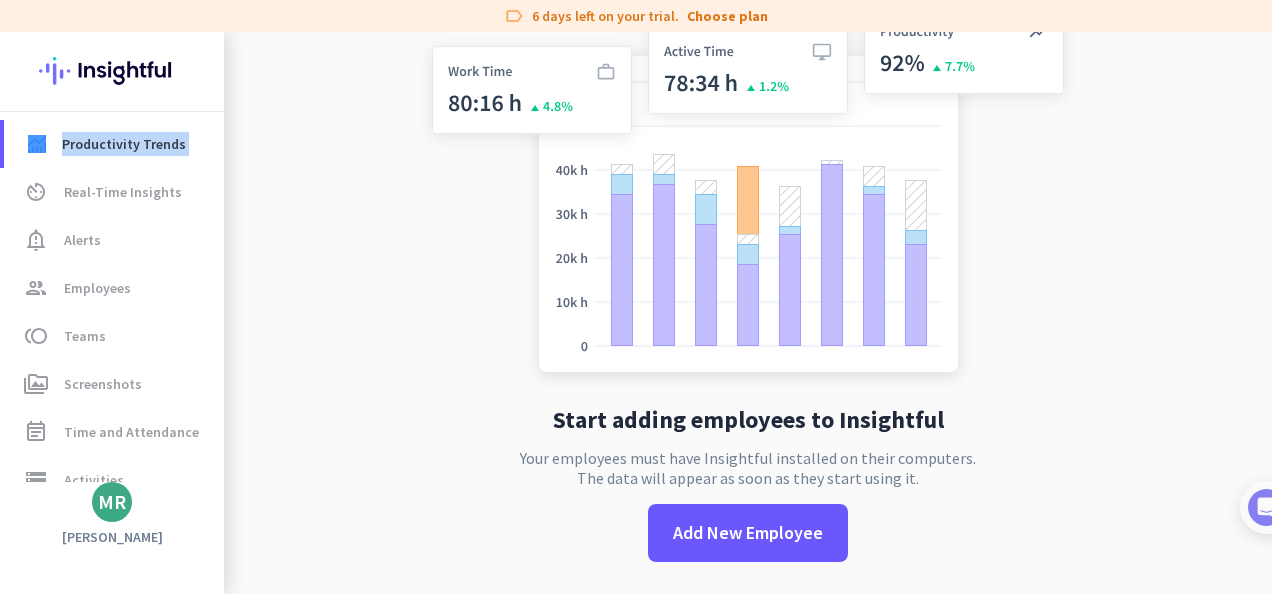 drag, startPoint x: 0, startPoint y: 144, endPoint x: 2, endPoint y: 180, distance: 36.05551 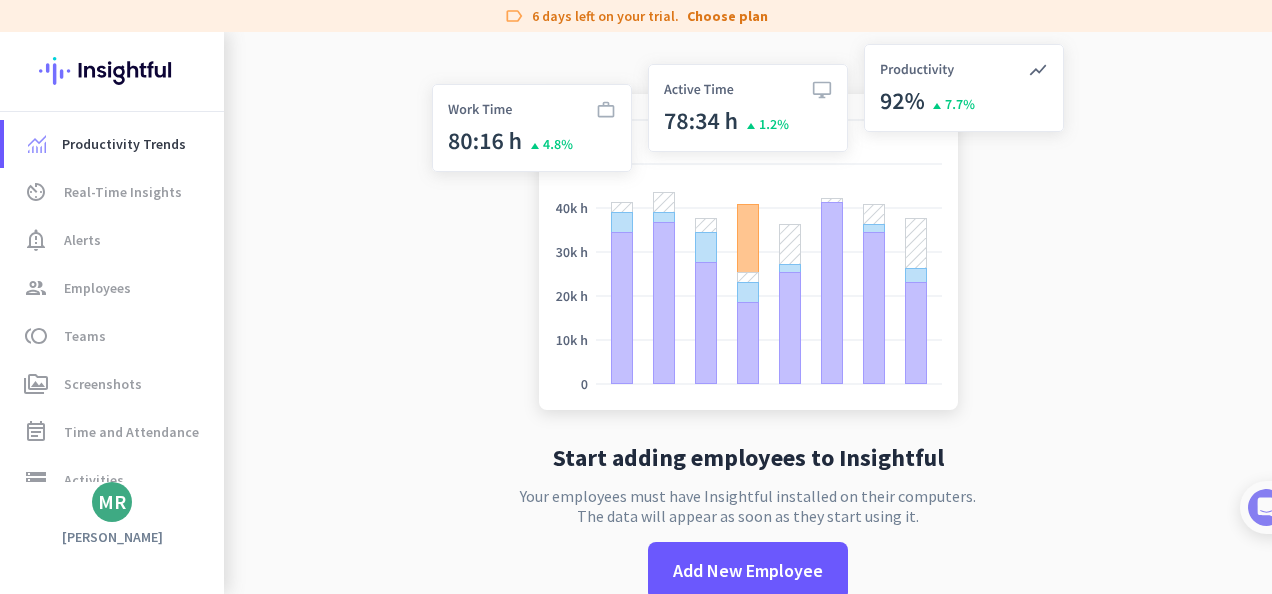 click on "Start adding employees to Insightful  Your employees must have Insightful installed on their computers.  The data will appear as soon as they start using it.   Add New Employee" 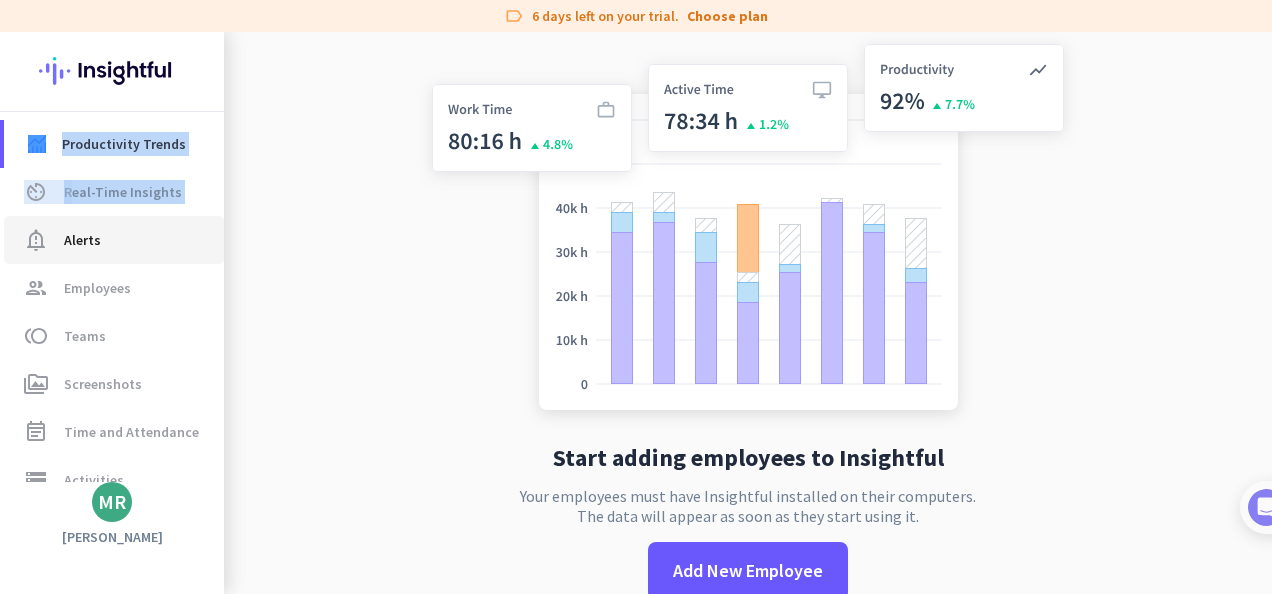 drag, startPoint x: 3, startPoint y: 150, endPoint x: 6, endPoint y: 227, distance: 77.05842 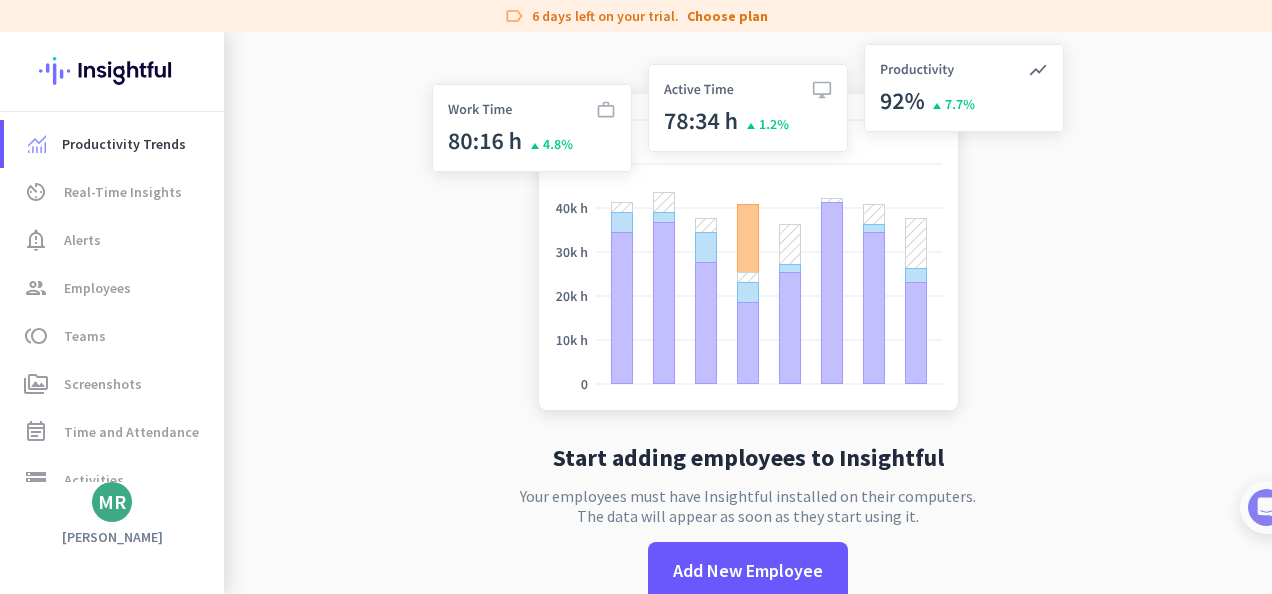 drag, startPoint x: 6, startPoint y: 227, endPoint x: 262, endPoint y: 230, distance: 256.01758 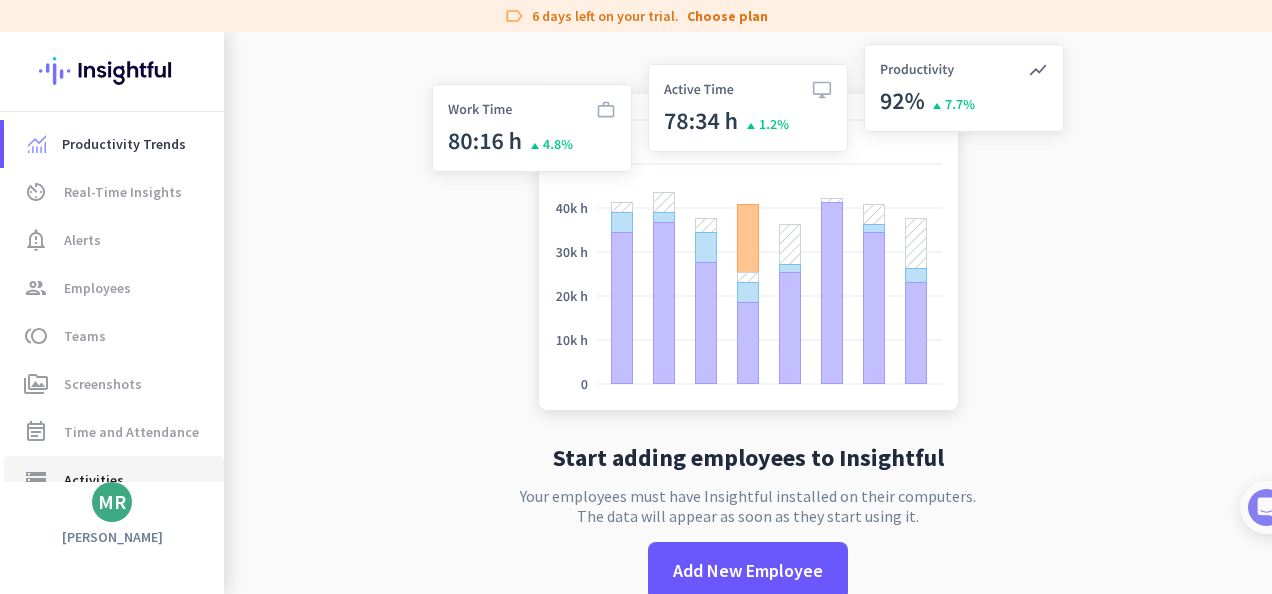 click on "Activities" 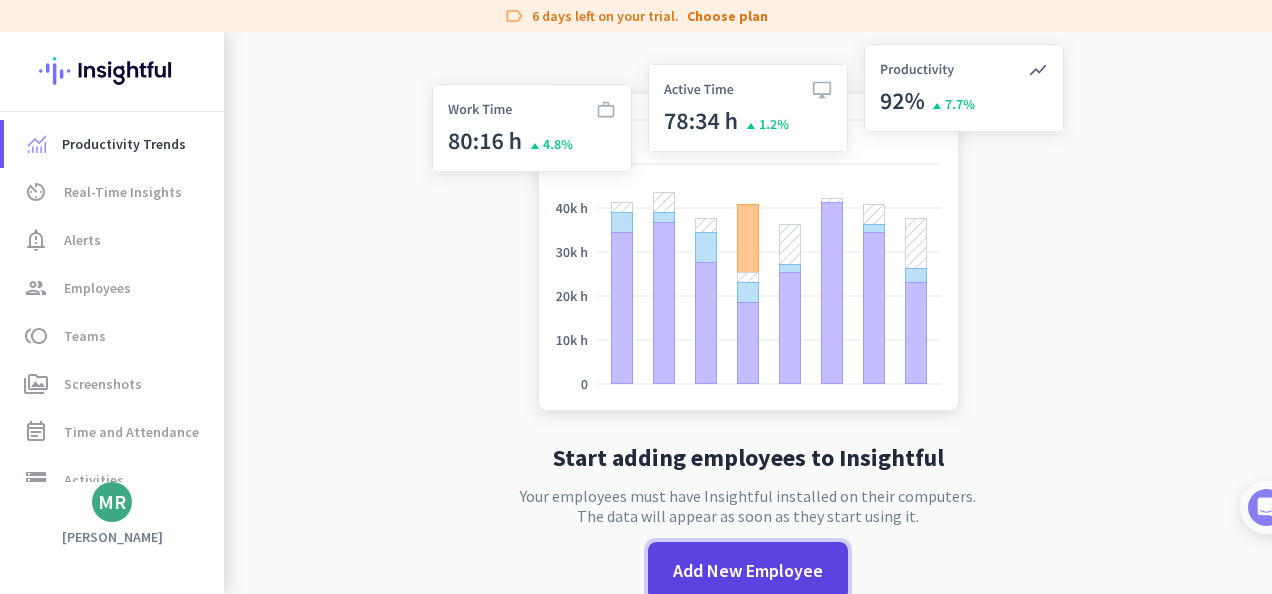 click 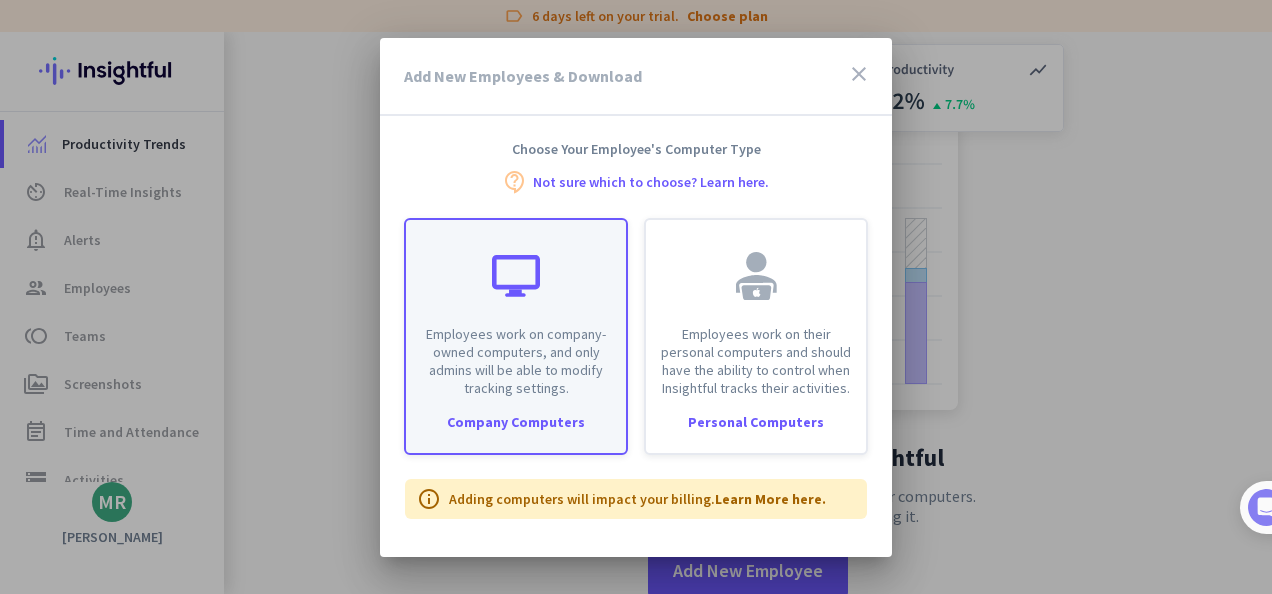 click on "Company Computers" at bounding box center (516, 422) 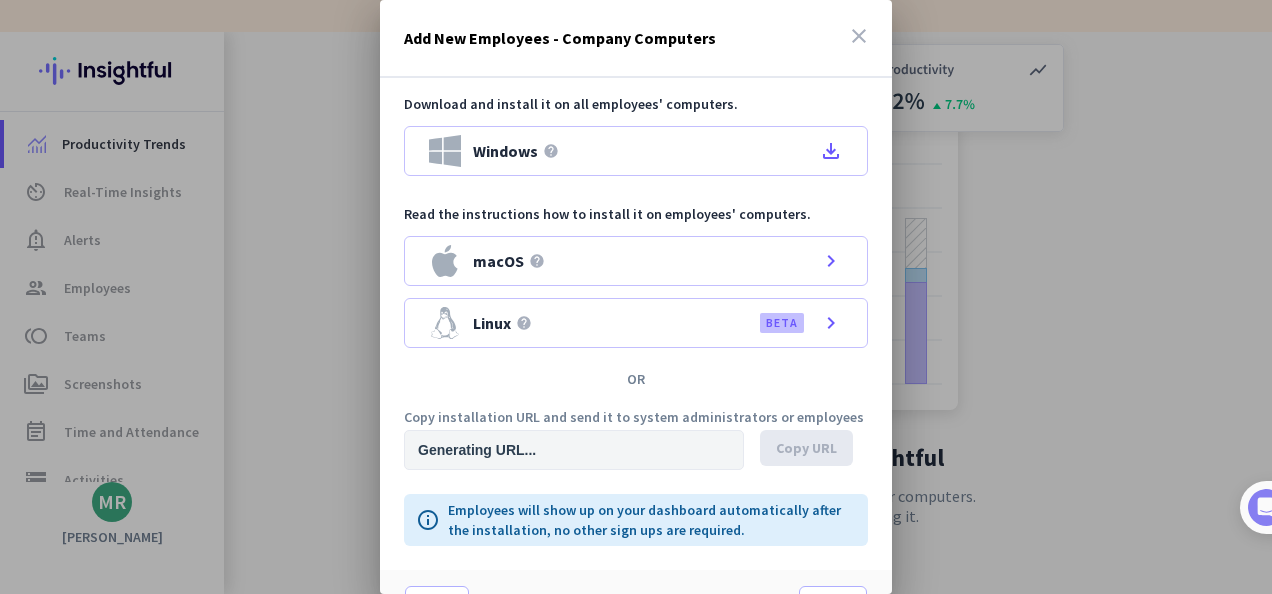 type on "[URL][DOMAIN_NAME]" 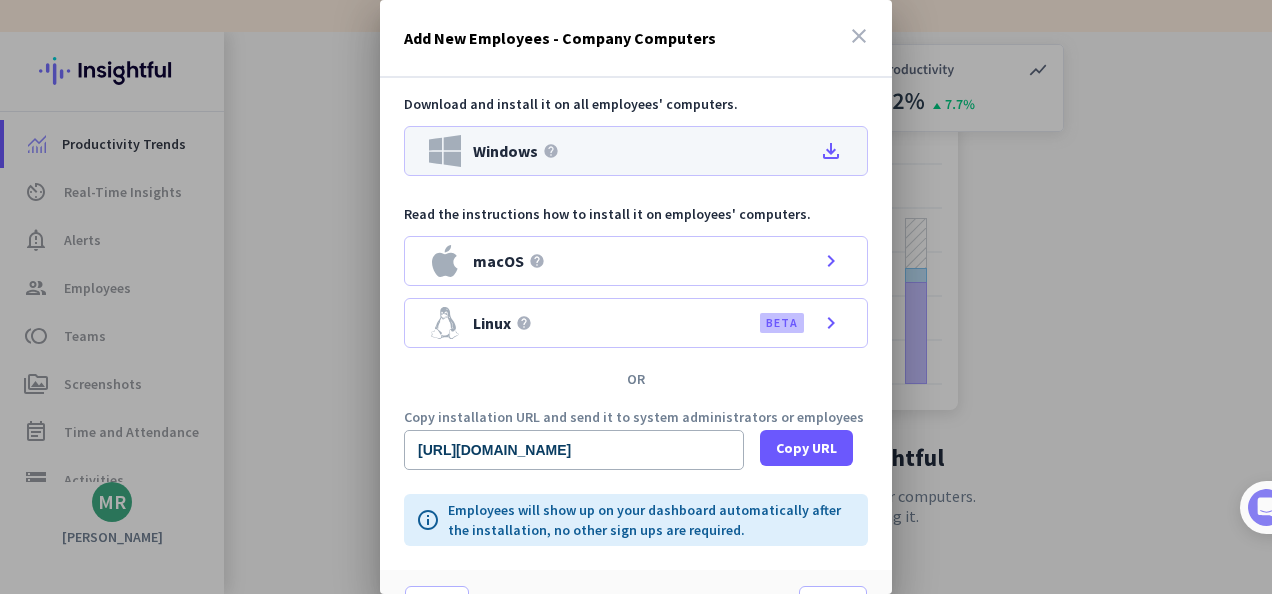 click on "file_download" at bounding box center [831, 151] 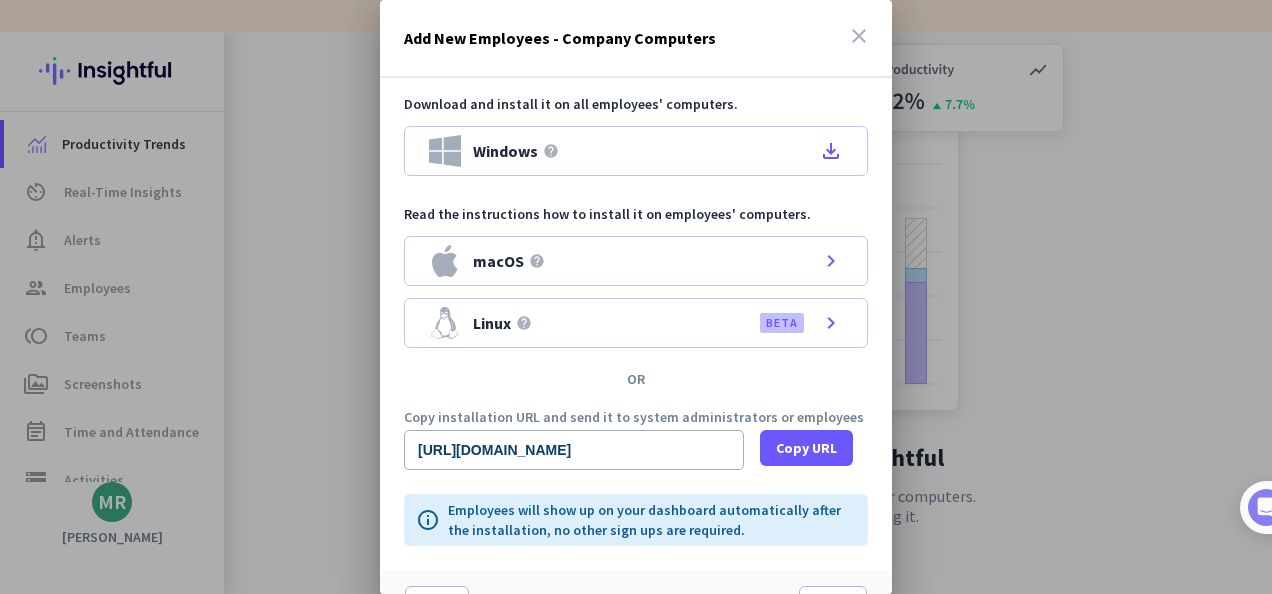 click on "close" at bounding box center (859, 36) 